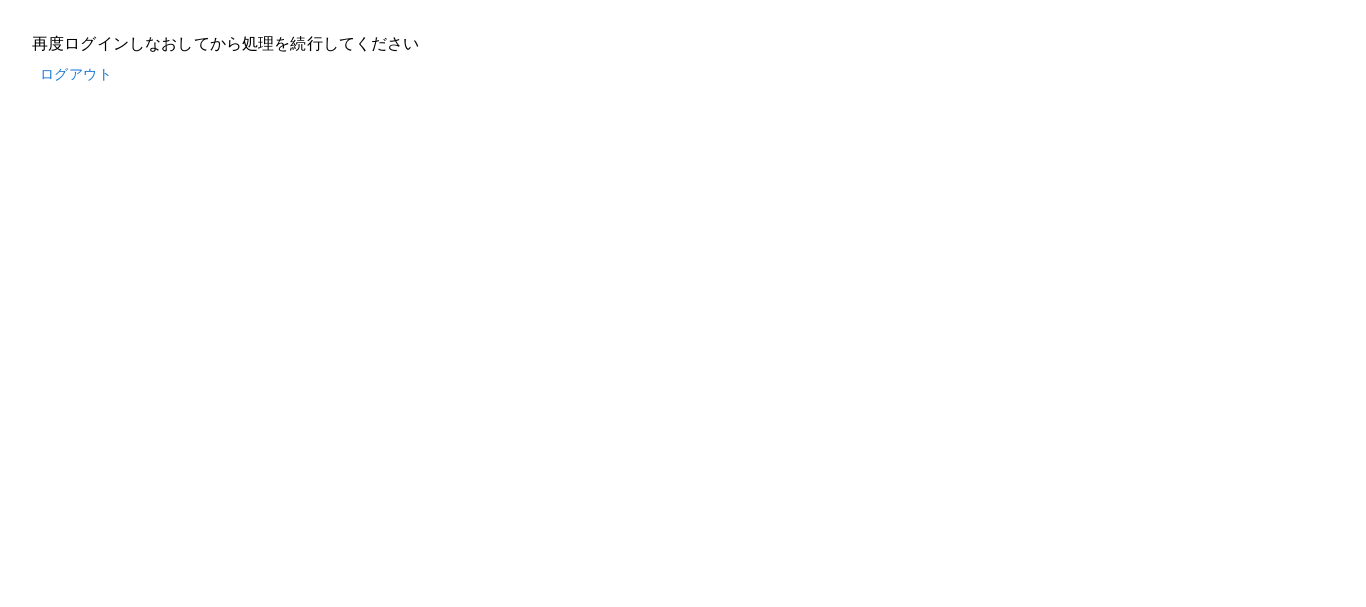 scroll, scrollTop: 0, scrollLeft: 0, axis: both 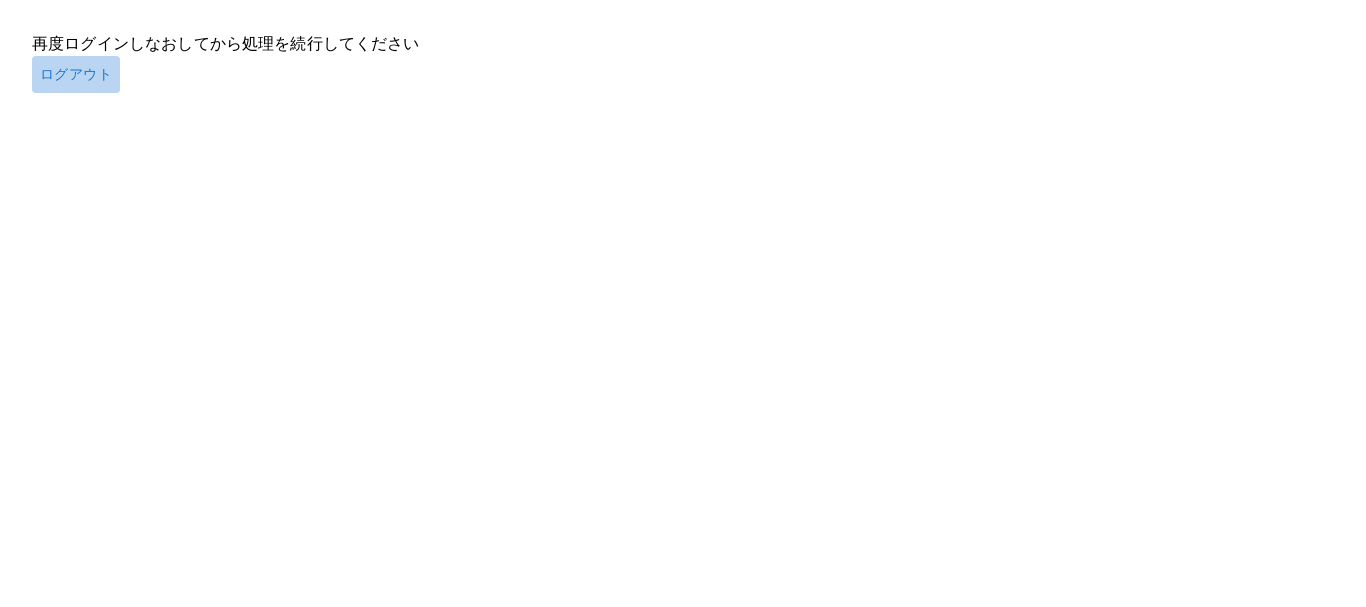 click on "ログアウト" at bounding box center [76, 74] 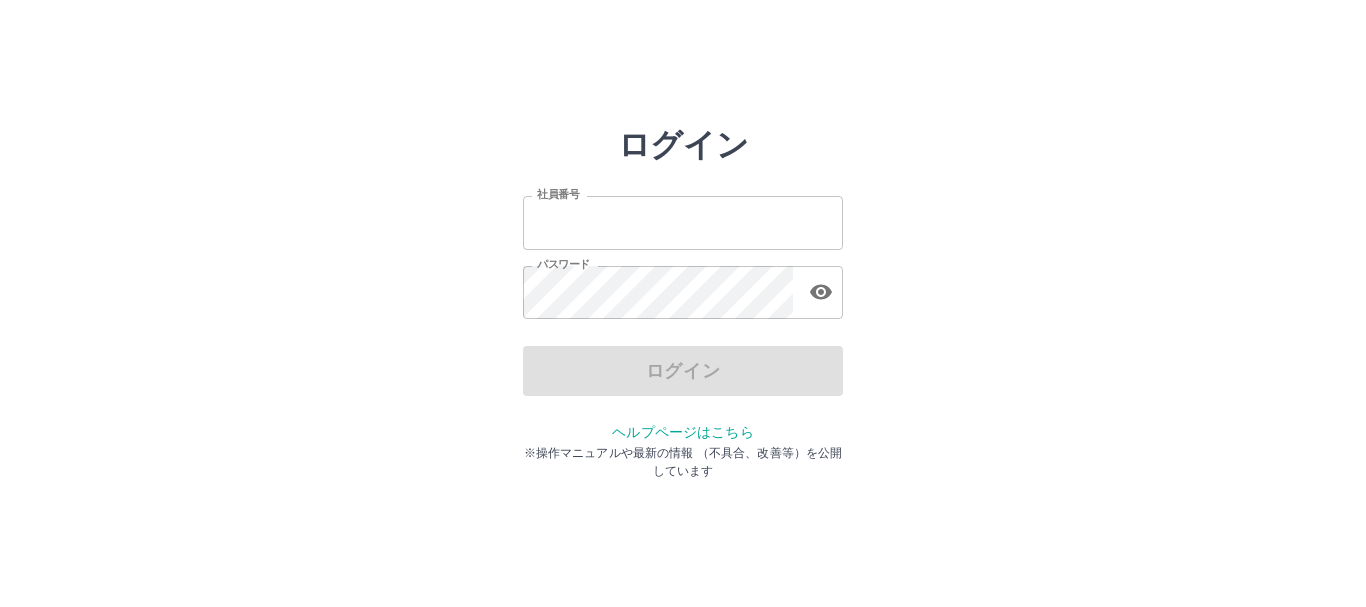 scroll, scrollTop: 0, scrollLeft: 0, axis: both 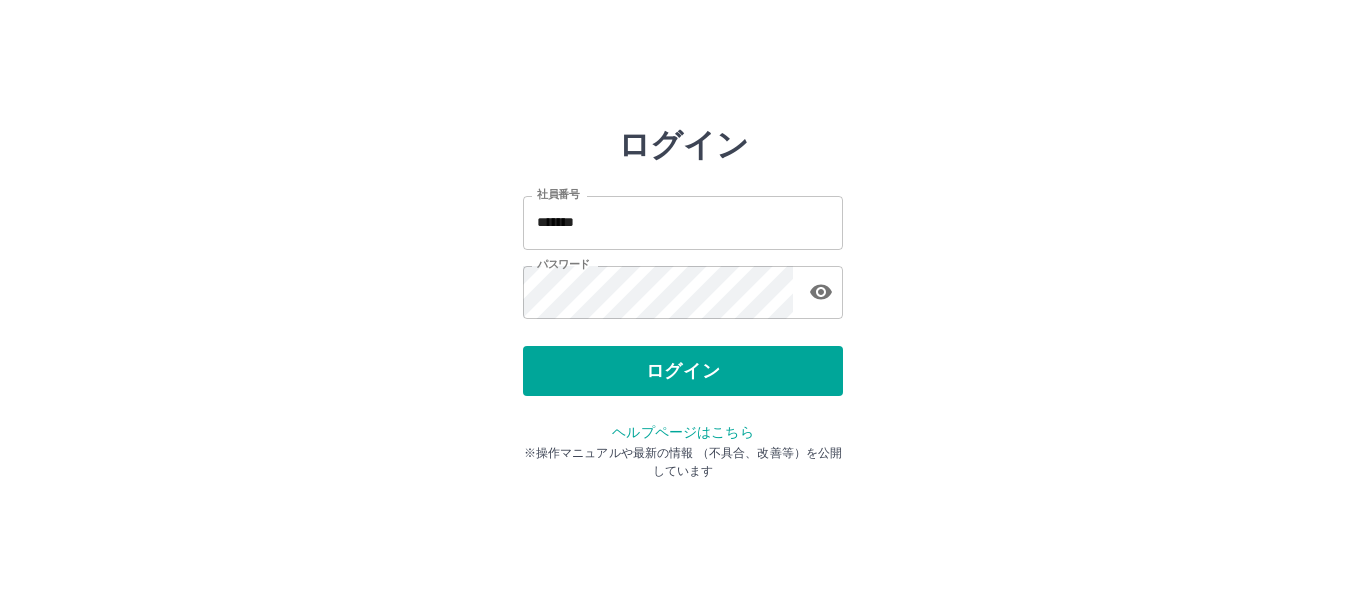 click on "ログイン" at bounding box center [683, 371] 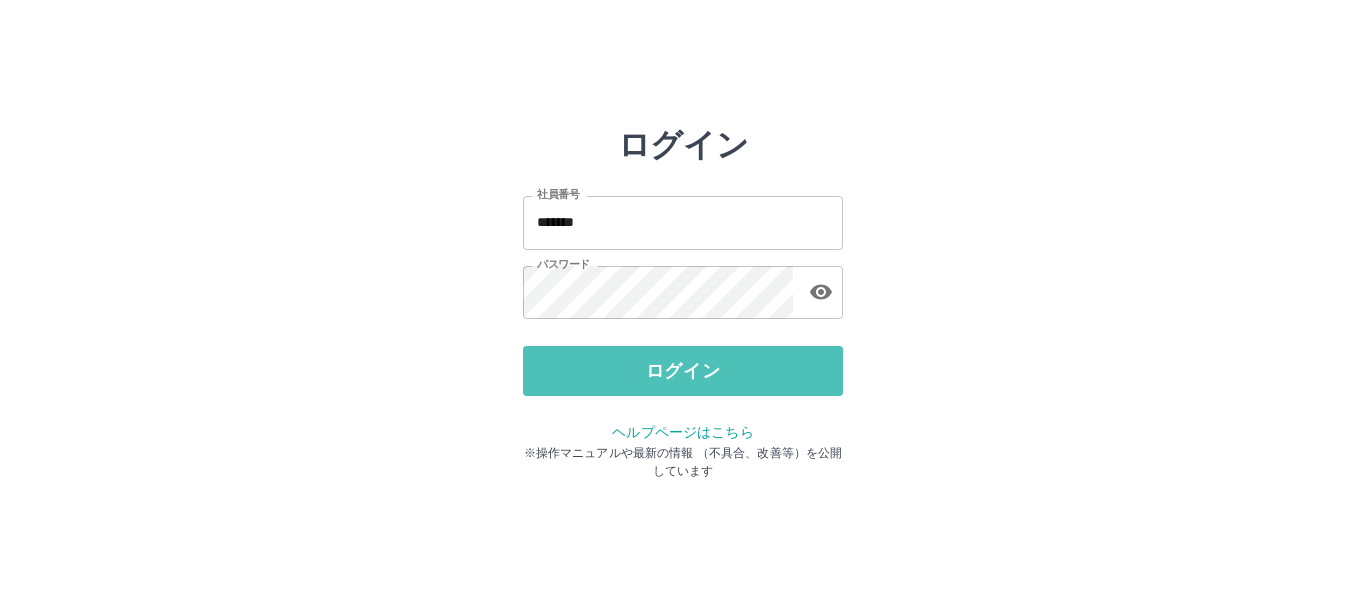 click on "ログイン" at bounding box center [683, 371] 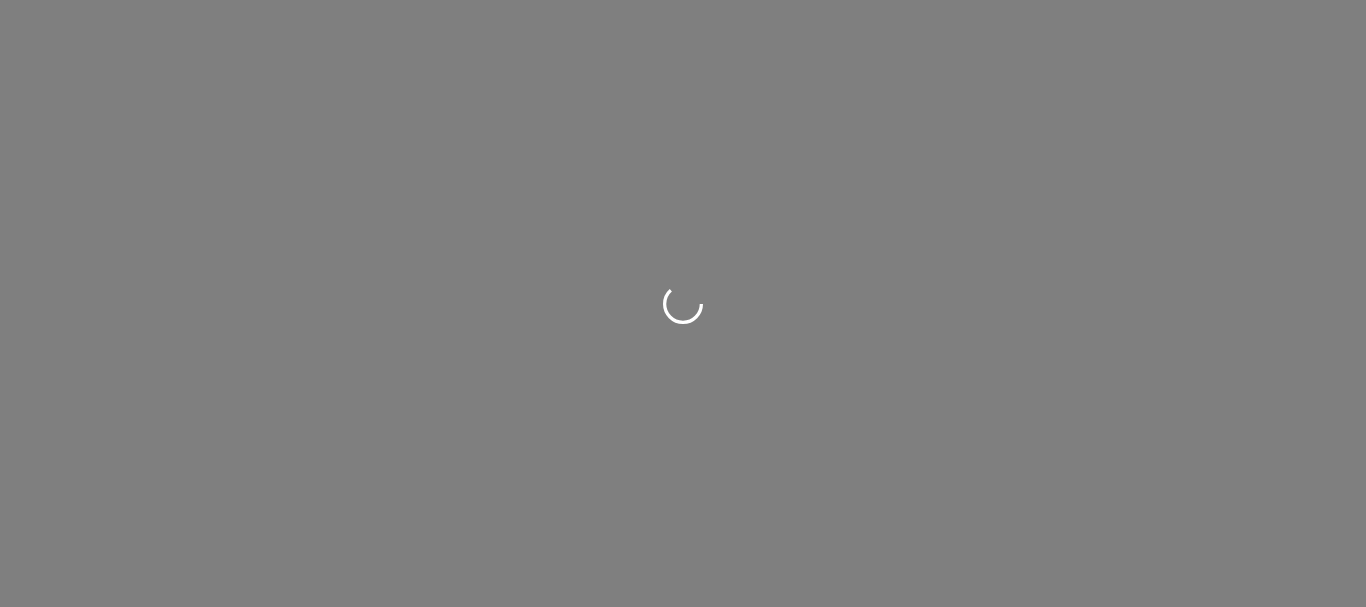 scroll, scrollTop: 0, scrollLeft: 0, axis: both 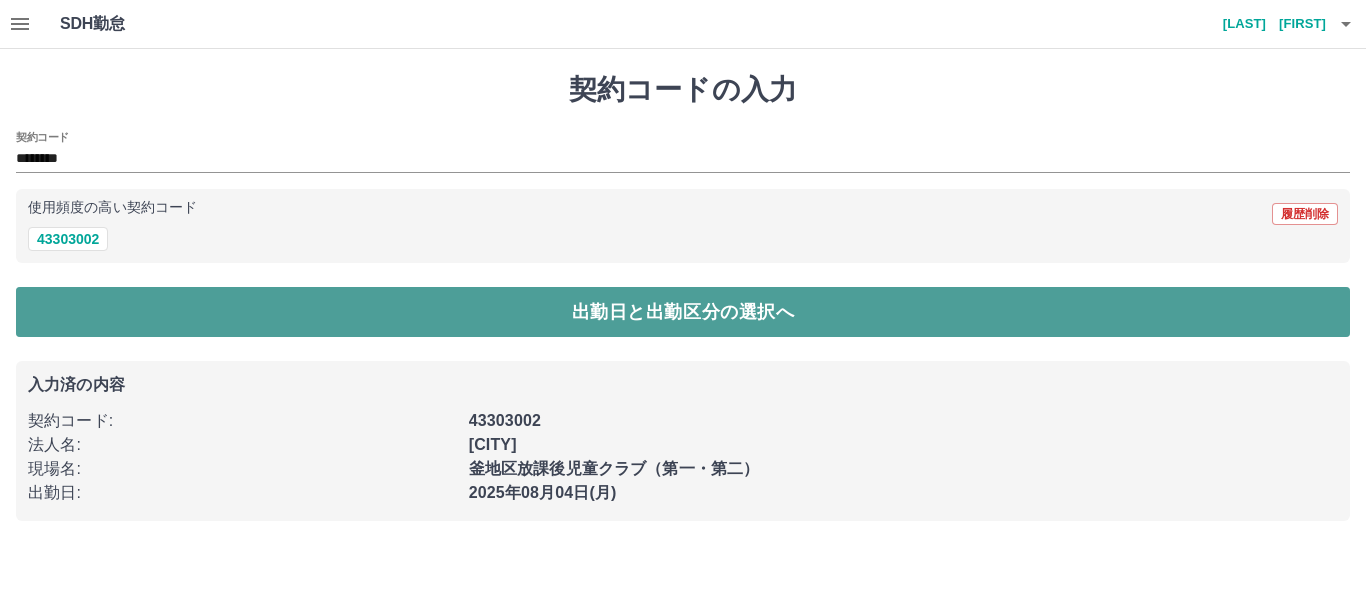 click on "出勤日と出勤区分の選択へ" at bounding box center [683, 312] 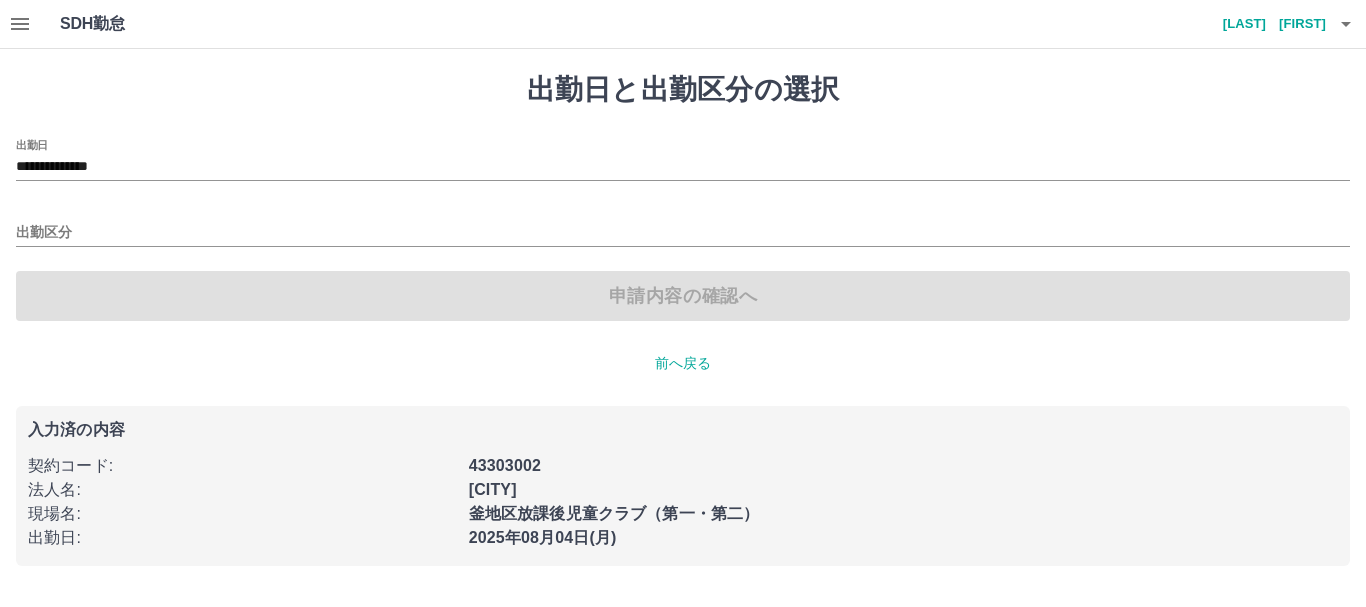 click on "出勤区分" at bounding box center (683, 226) 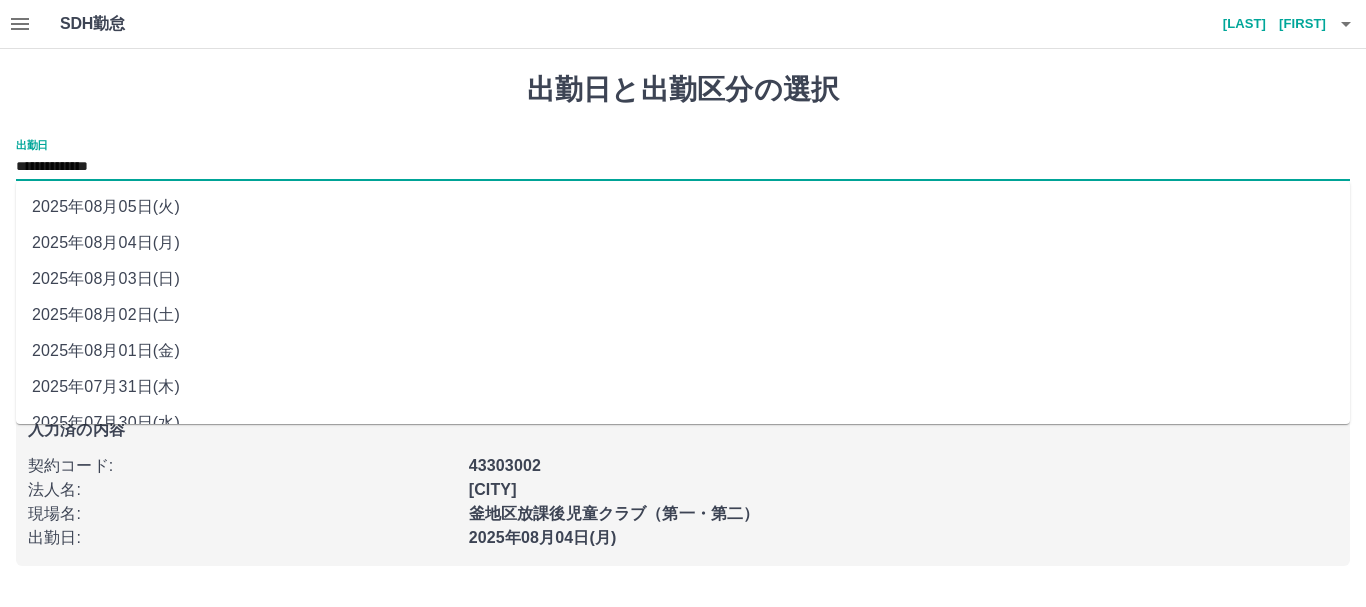 click on "**********" at bounding box center (683, 167) 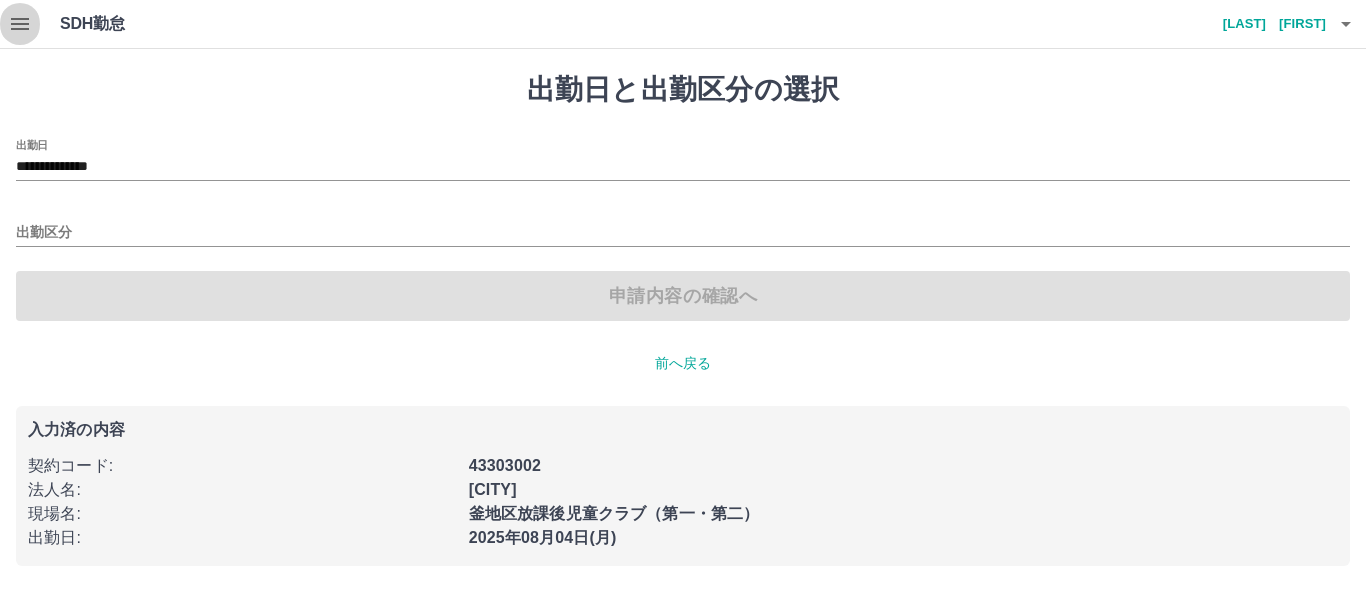 click 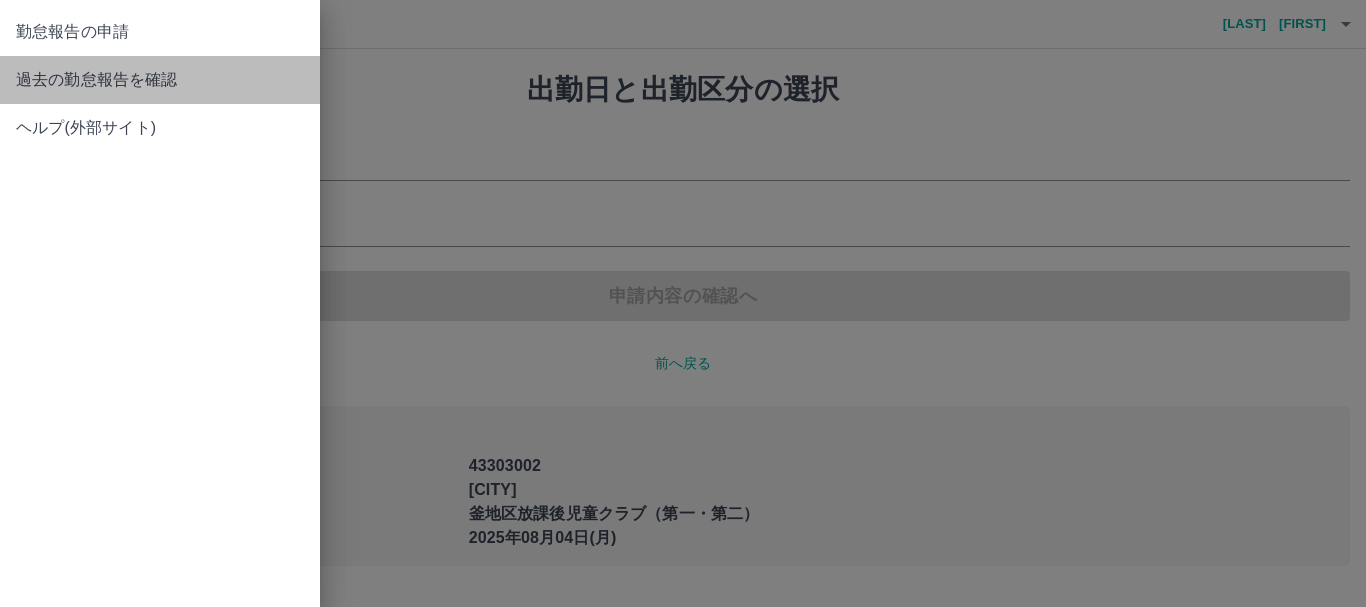 click on "過去の勤怠報告を確認" at bounding box center (160, 80) 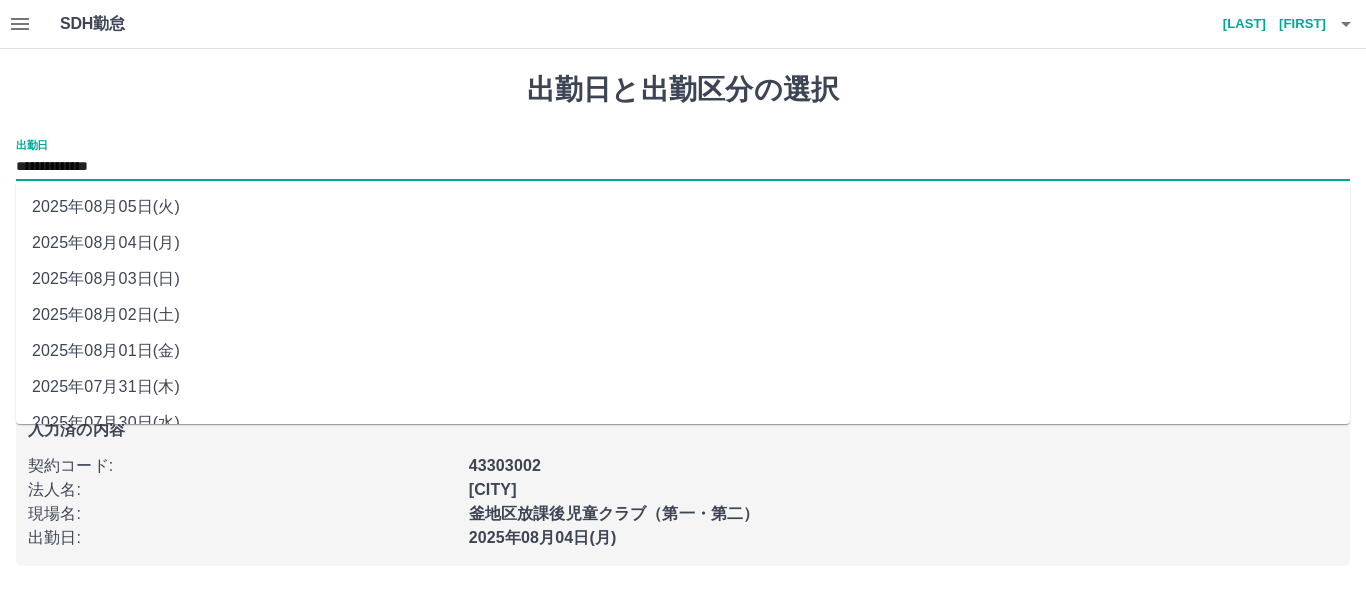 click on "**********" at bounding box center [683, 167] 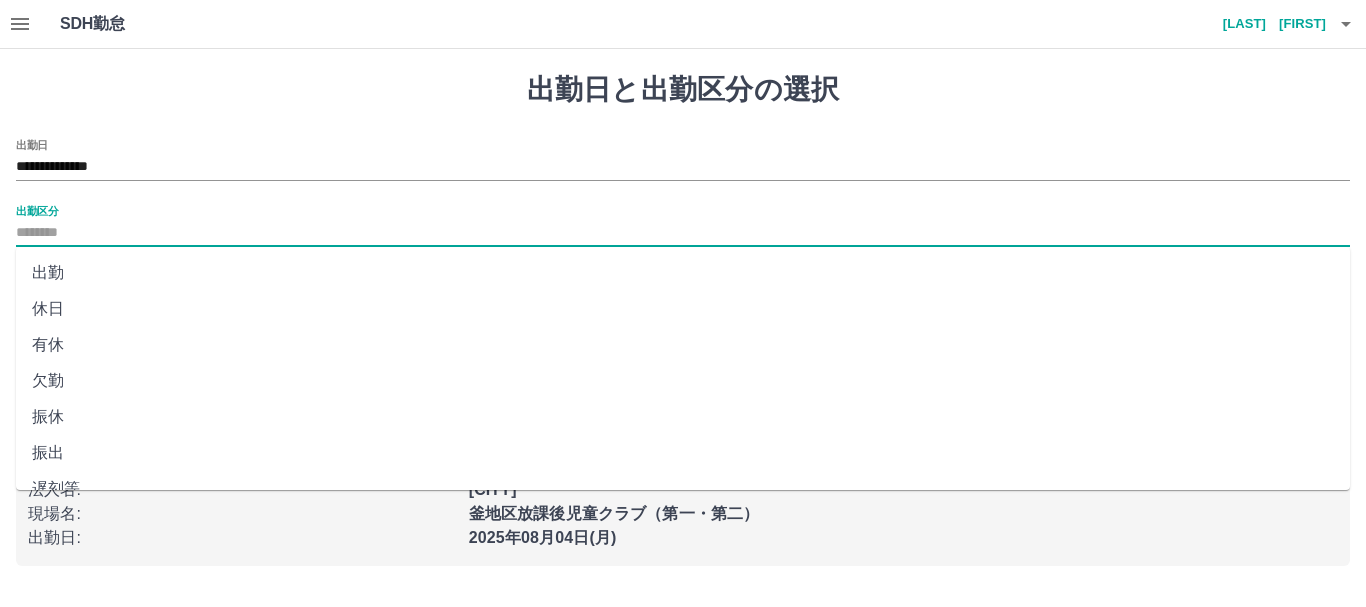 click on "出勤区分" at bounding box center (683, 233) 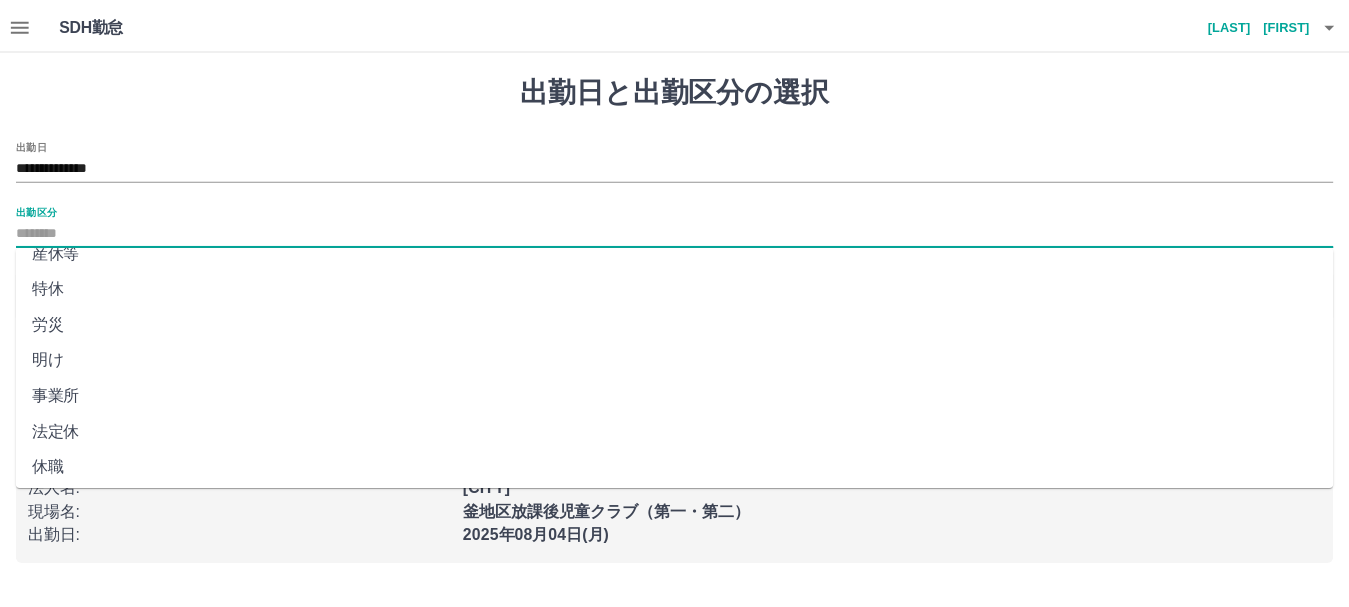 scroll, scrollTop: 421, scrollLeft: 0, axis: vertical 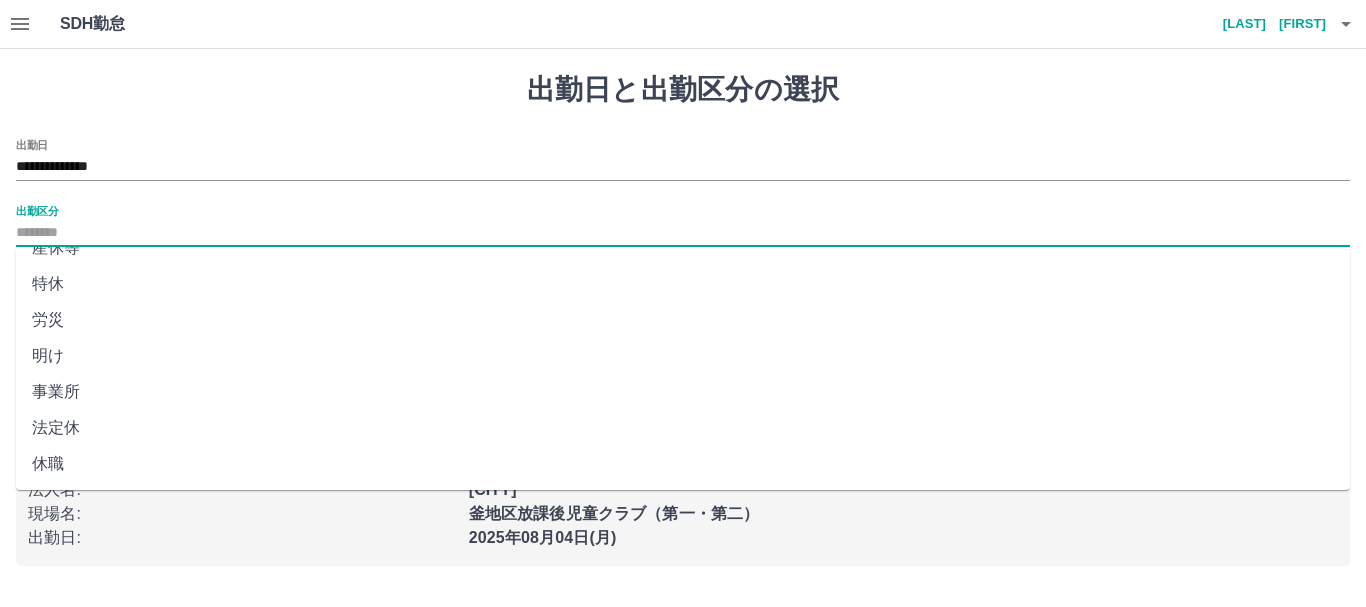 click on "法定休" at bounding box center [683, 428] 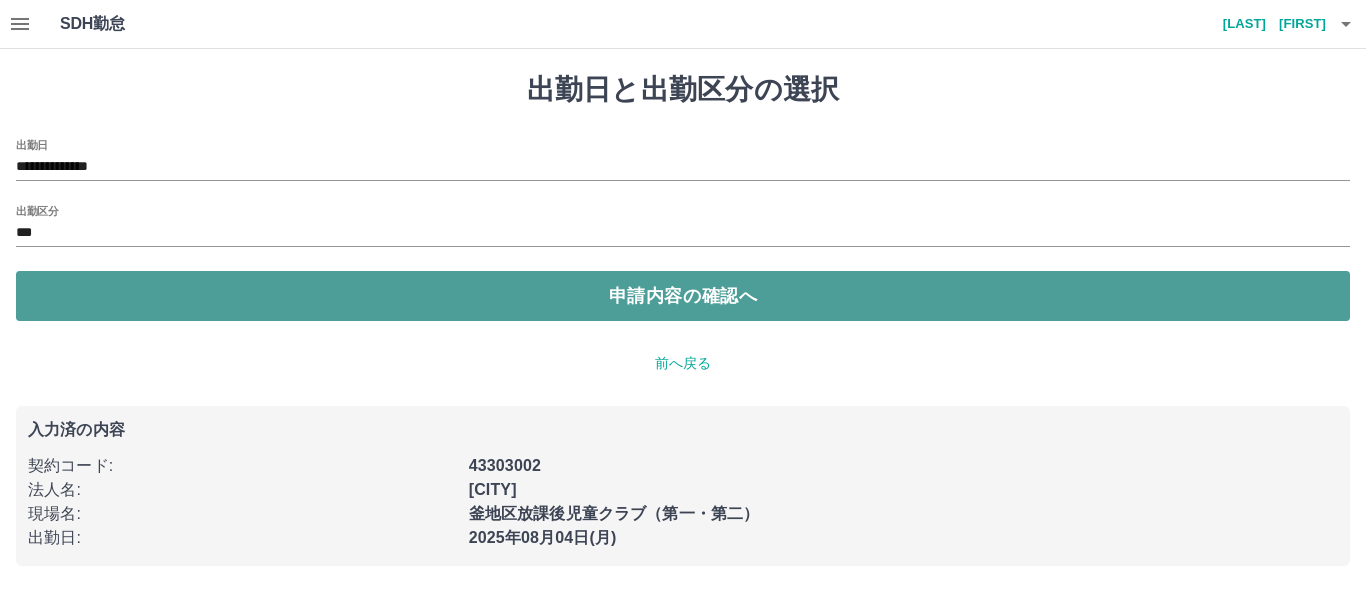 click on "申請内容の確認へ" at bounding box center [683, 296] 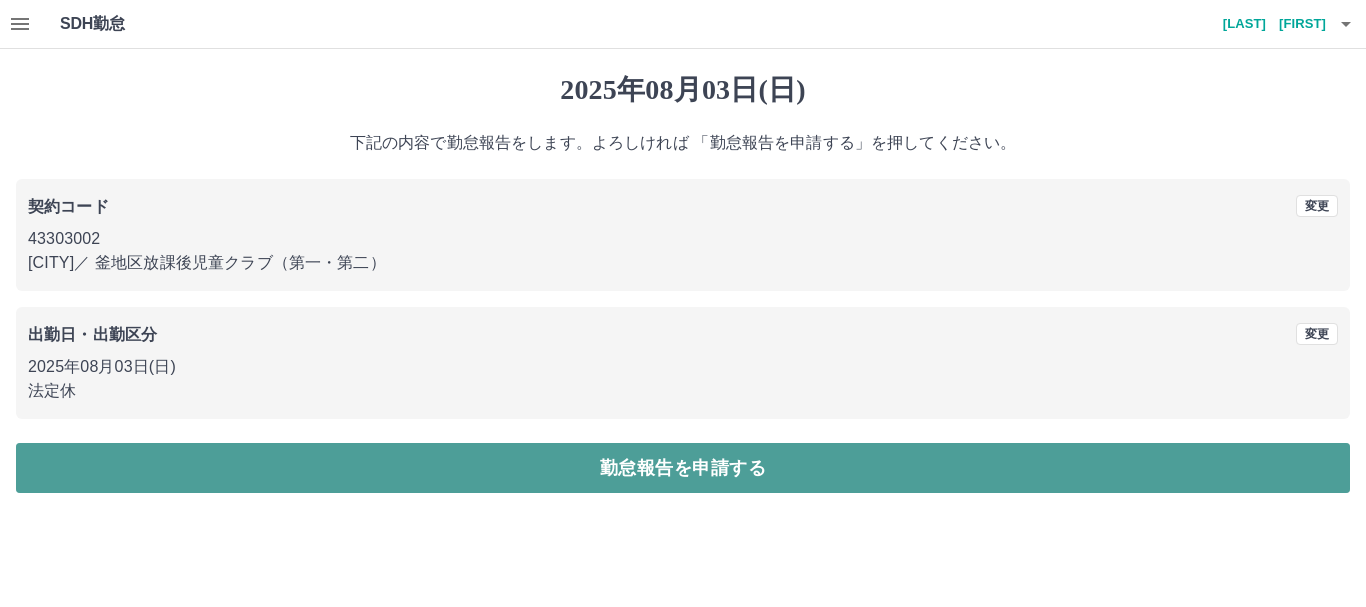 click on "勤怠報告を申請する" at bounding box center (683, 468) 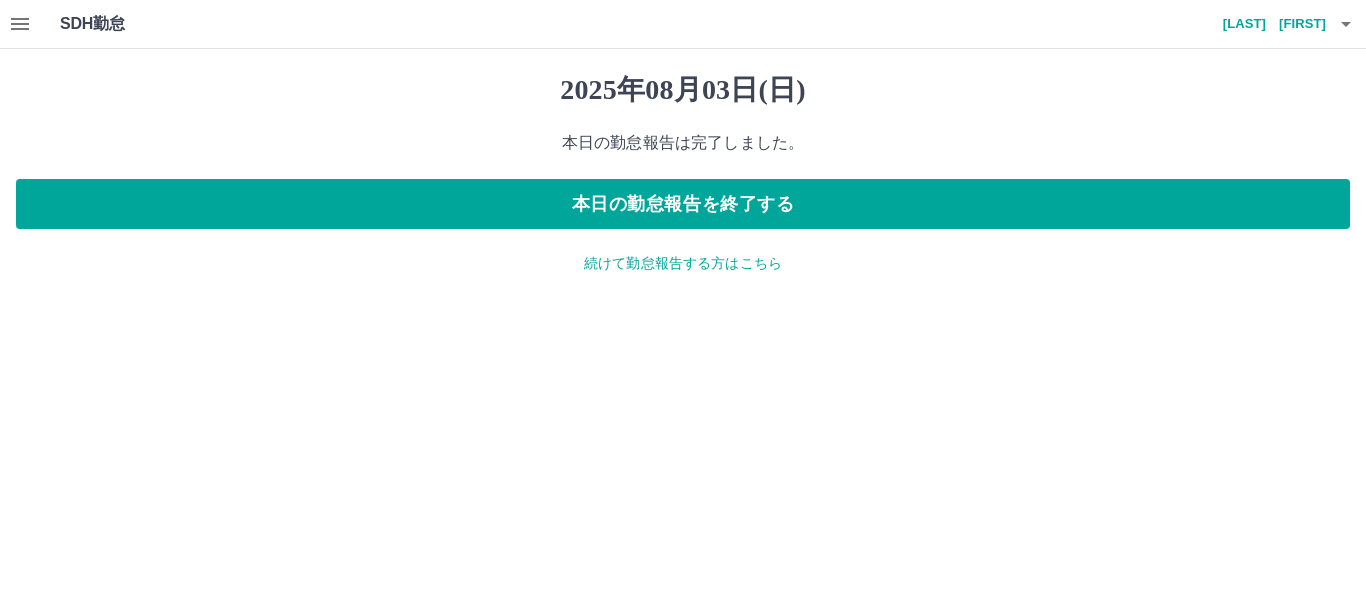 click on "続けて勤怠報告する方はこちら" at bounding box center [683, 263] 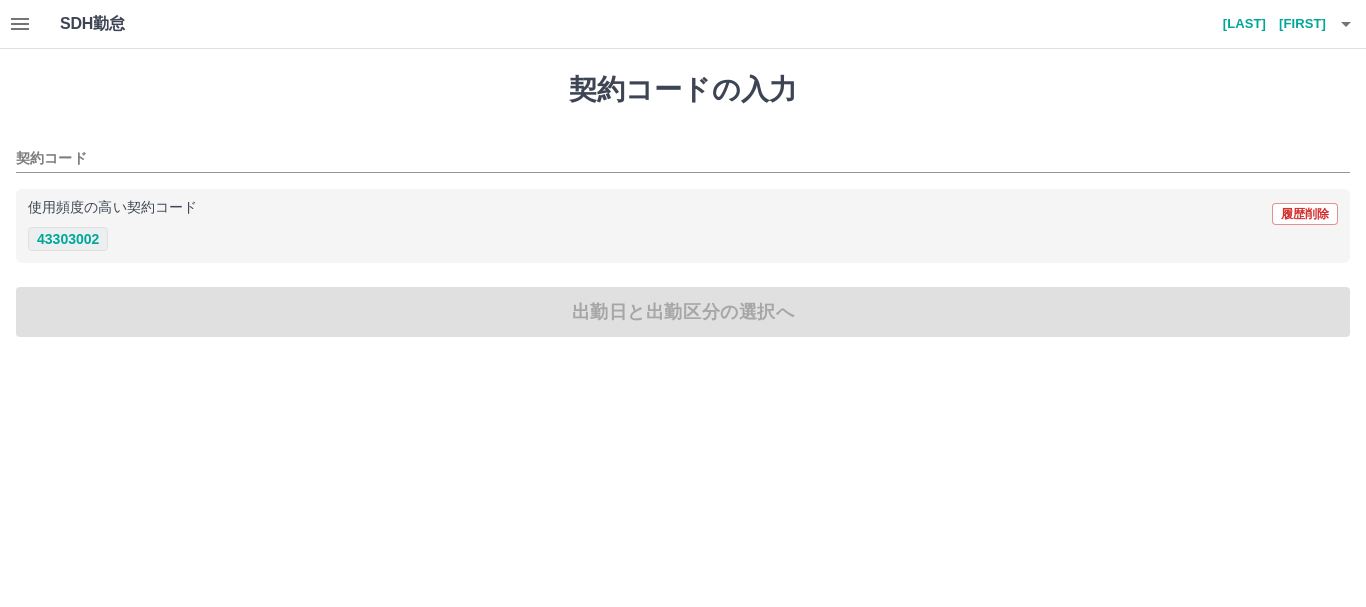 click on "43303002" at bounding box center [68, 239] 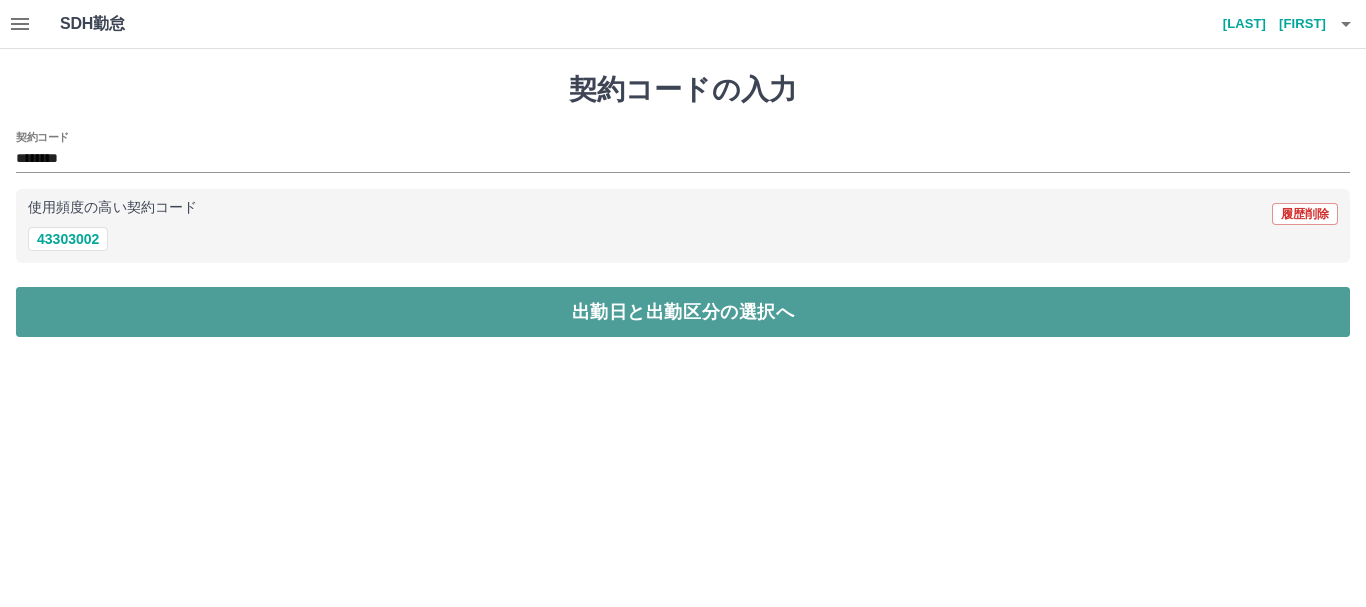click on "出勤日と出勤区分の選択へ" at bounding box center (683, 312) 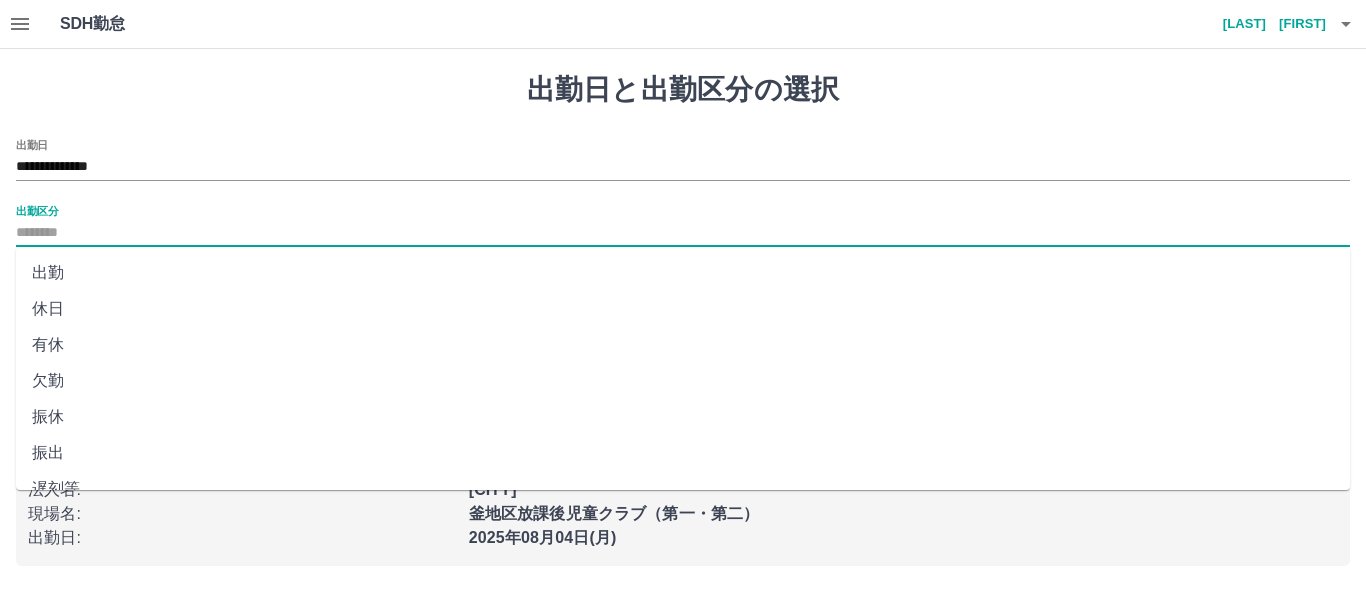 click on "出勤区分" at bounding box center (683, 233) 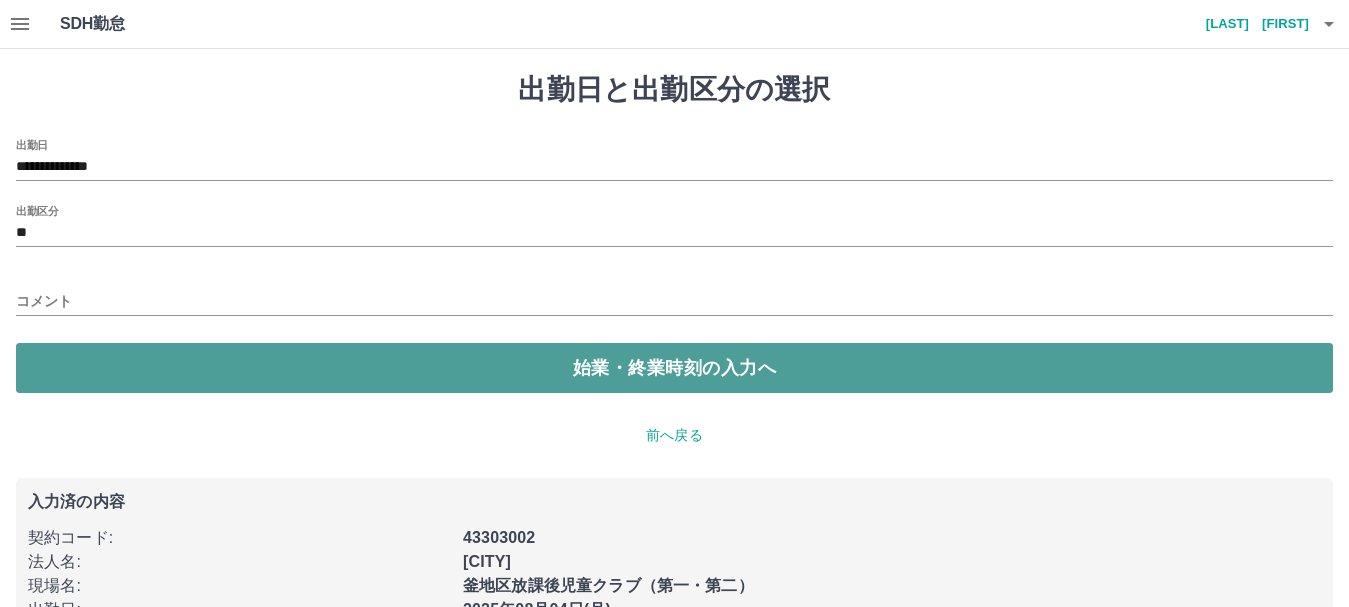 click on "始業・終業時刻の入力へ" at bounding box center [674, 368] 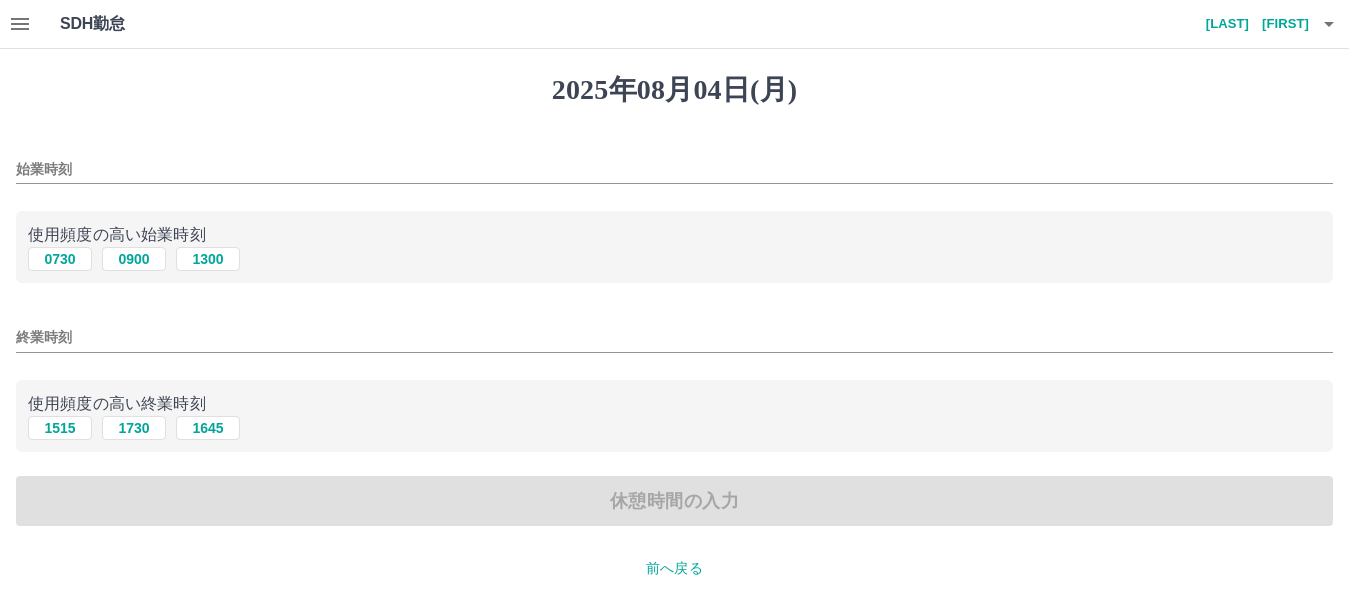 click on "使用頻度の高い始業時刻 0730 0900 1300" at bounding box center [674, 247] 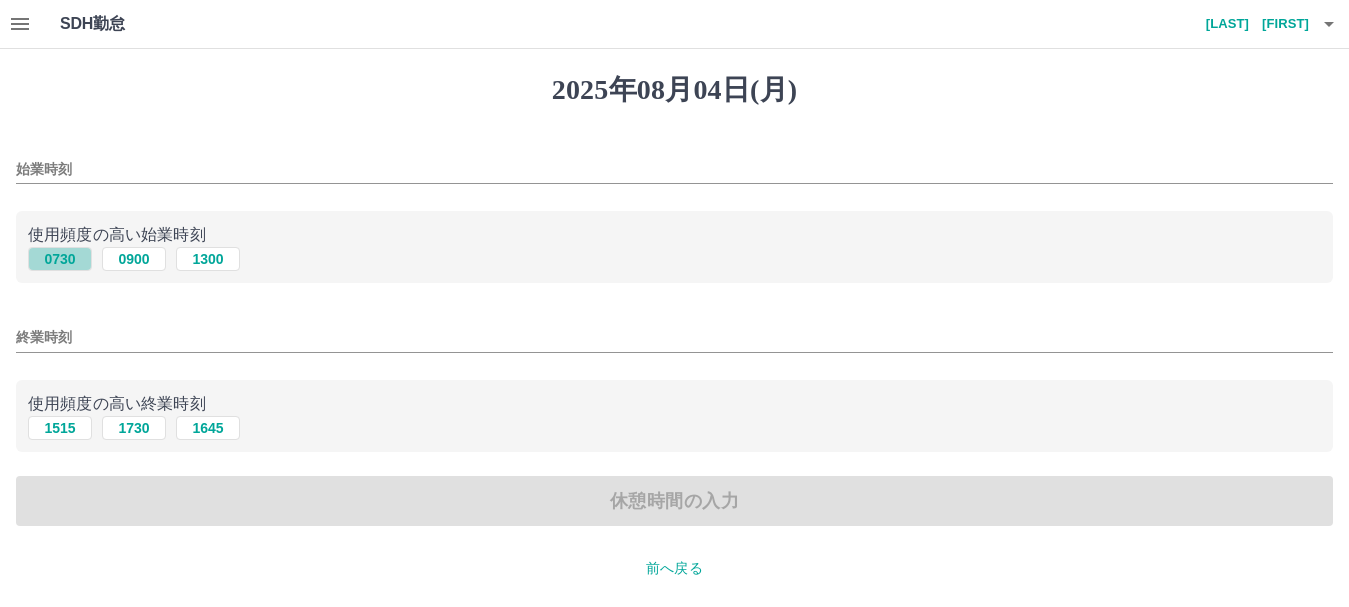 click on "0730" at bounding box center [60, 259] 